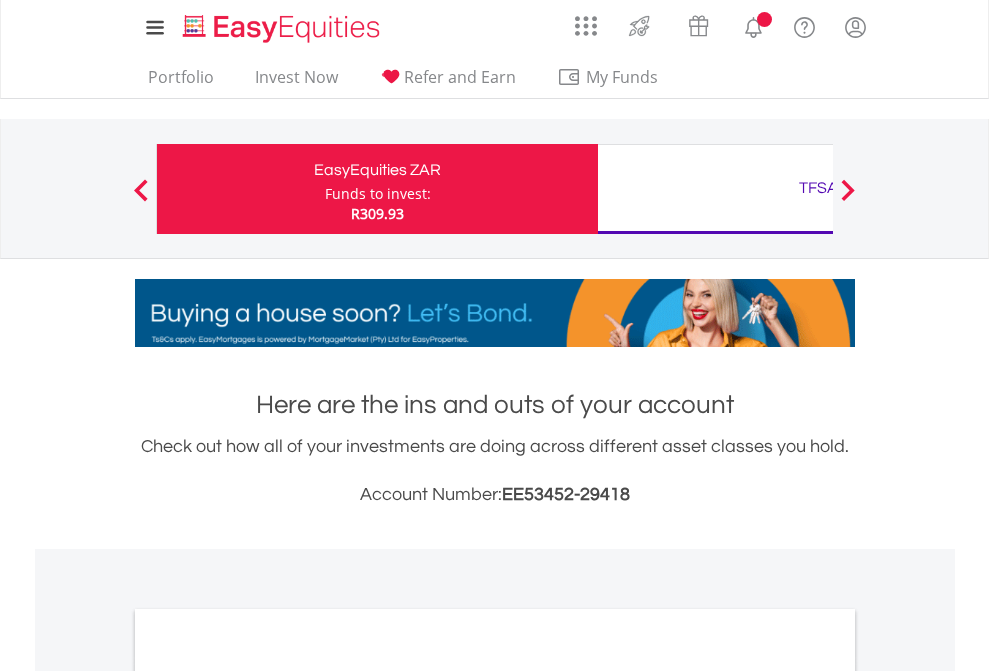 scroll, scrollTop: 0, scrollLeft: 0, axis: both 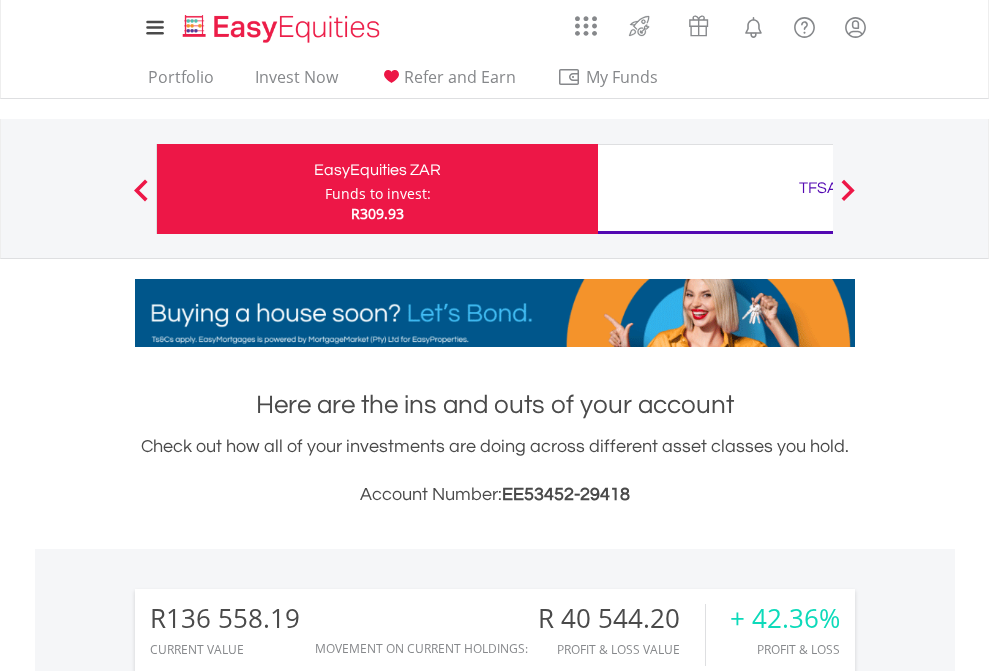 click on "Funds to invest:" at bounding box center [378, 194] 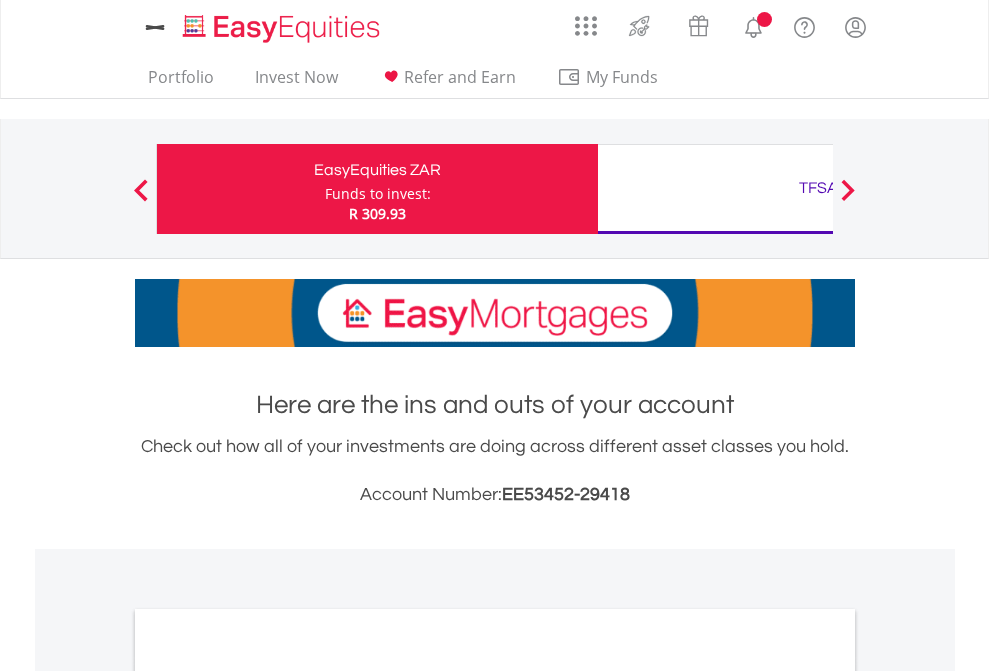 scroll, scrollTop: 0, scrollLeft: 0, axis: both 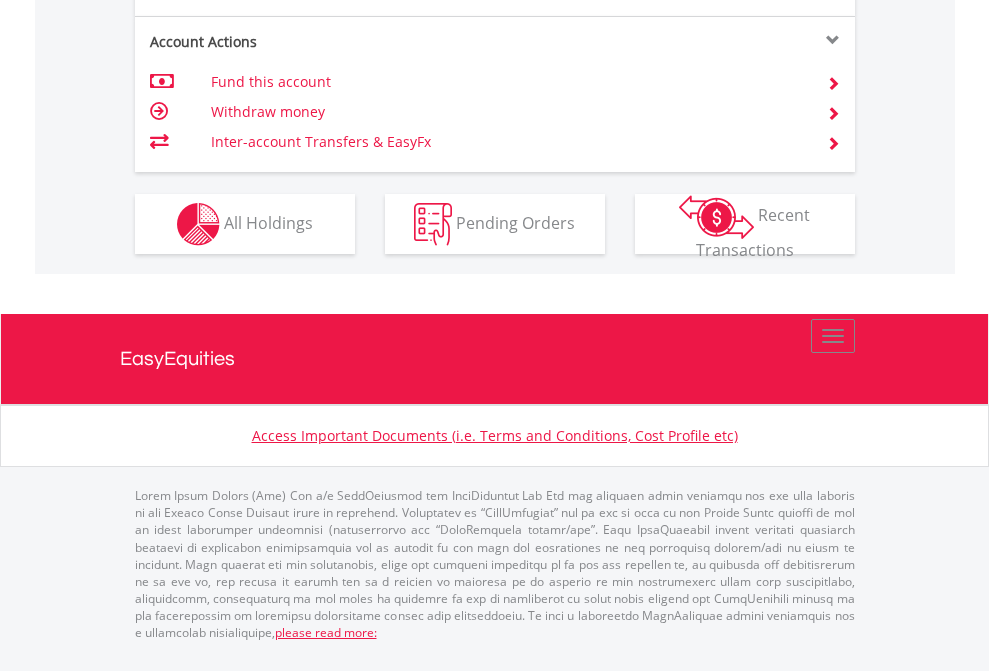 click on "Investment types" at bounding box center (706, -337) 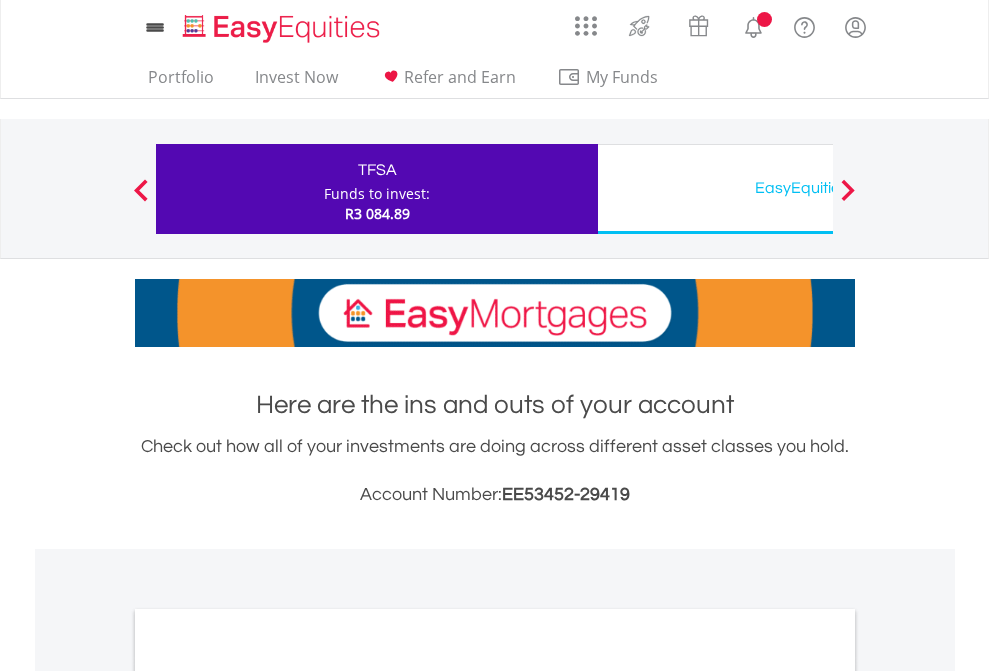 scroll, scrollTop: 0, scrollLeft: 0, axis: both 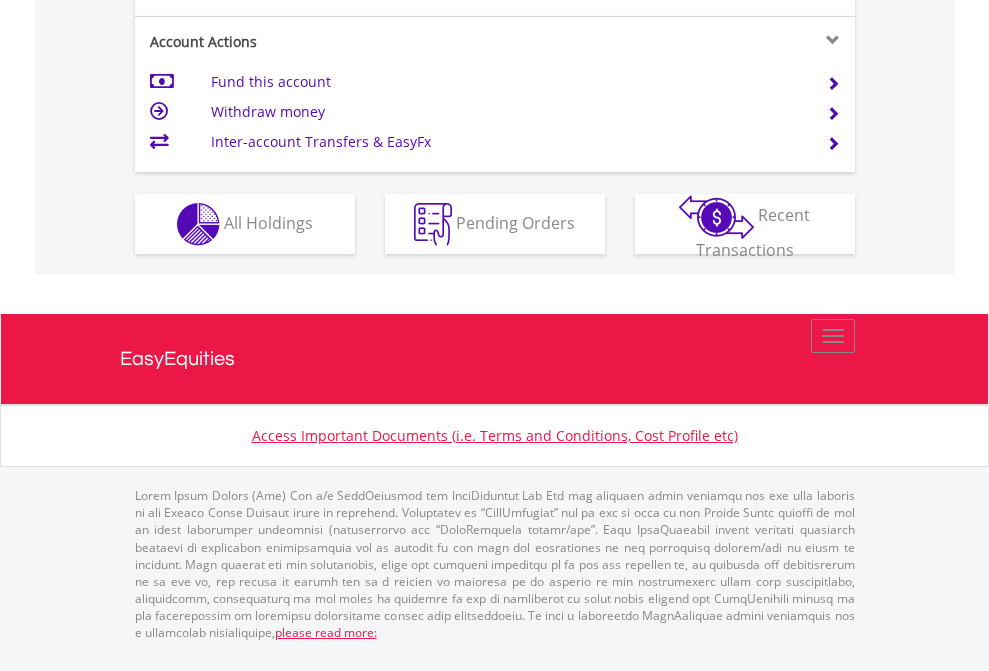 click on "Investment types" at bounding box center (706, -337) 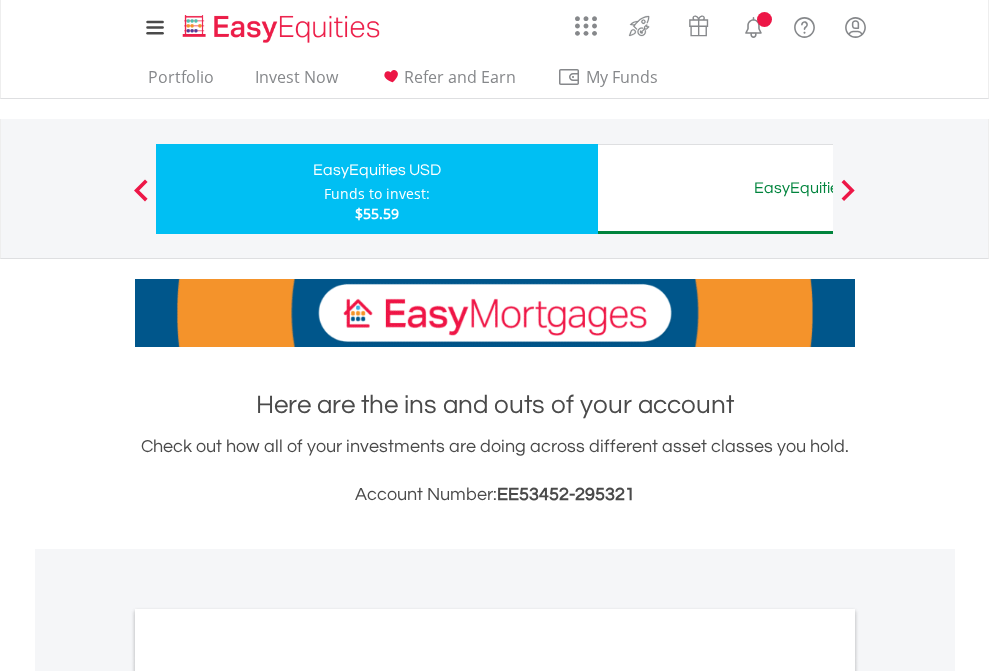 scroll, scrollTop: 0, scrollLeft: 0, axis: both 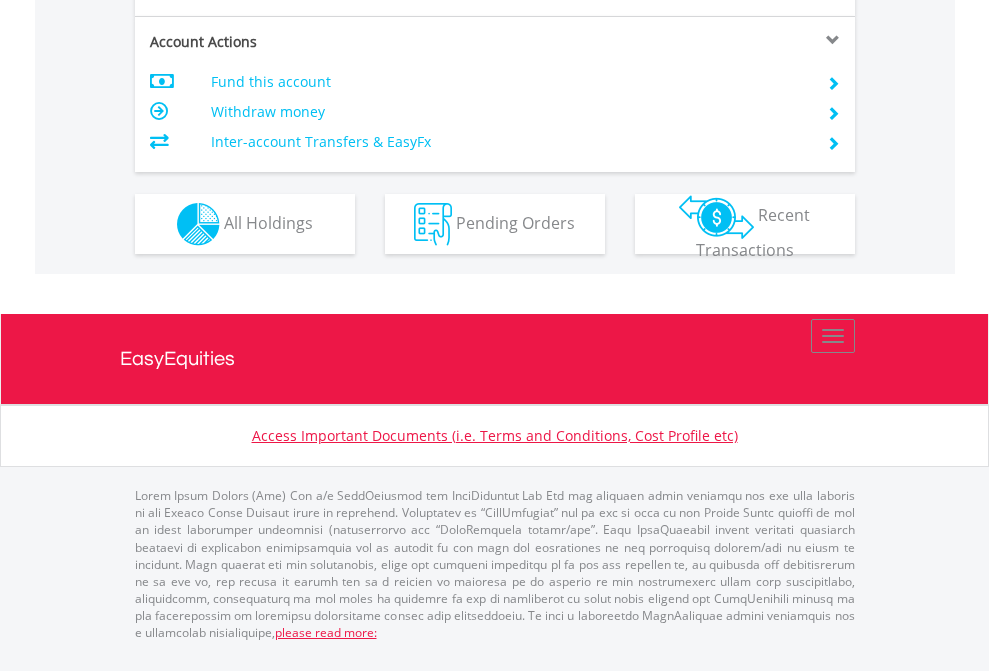 click on "Investment types" at bounding box center (706, -337) 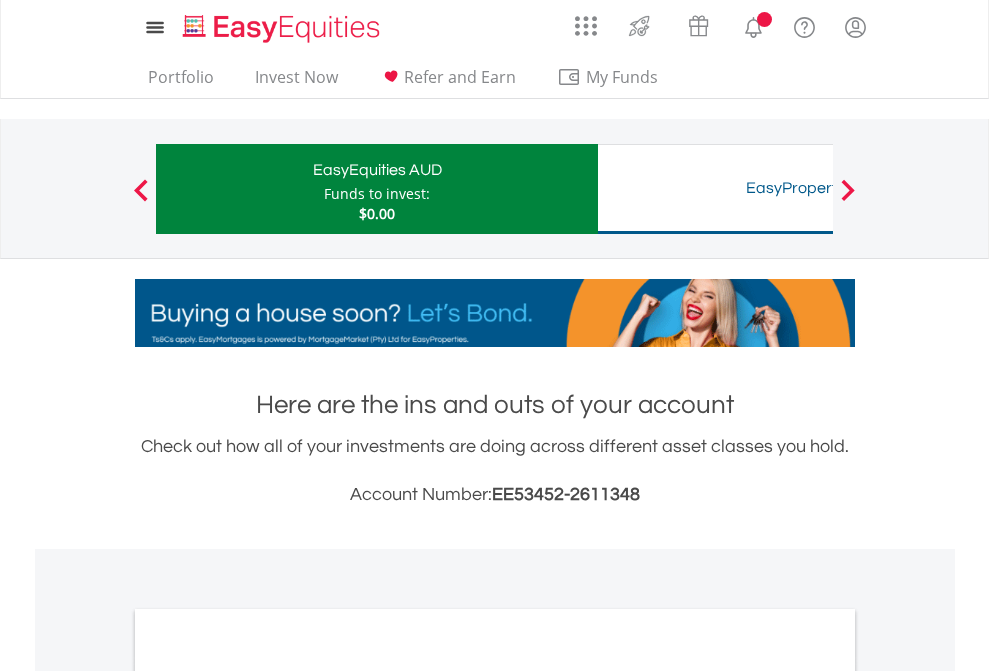 scroll, scrollTop: 0, scrollLeft: 0, axis: both 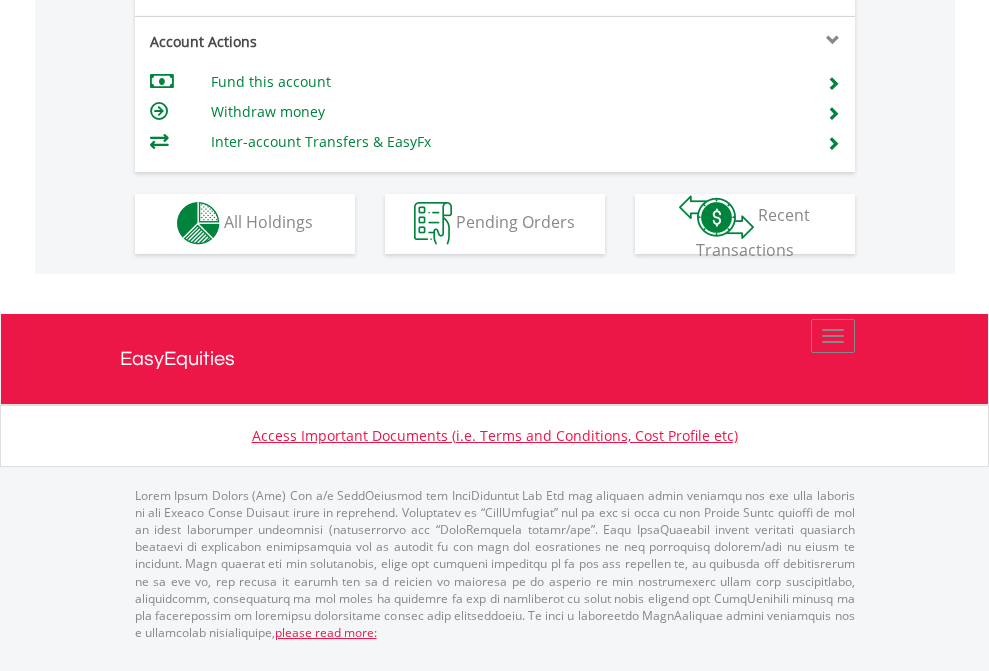 click on "Investment types" at bounding box center [706, -353] 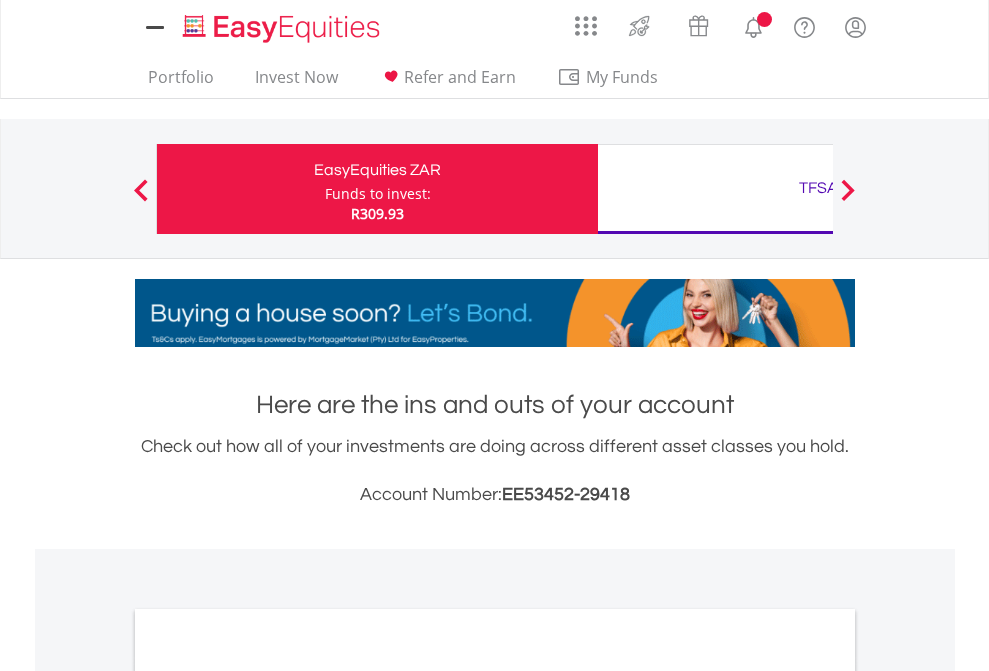 scroll, scrollTop: 0, scrollLeft: 0, axis: both 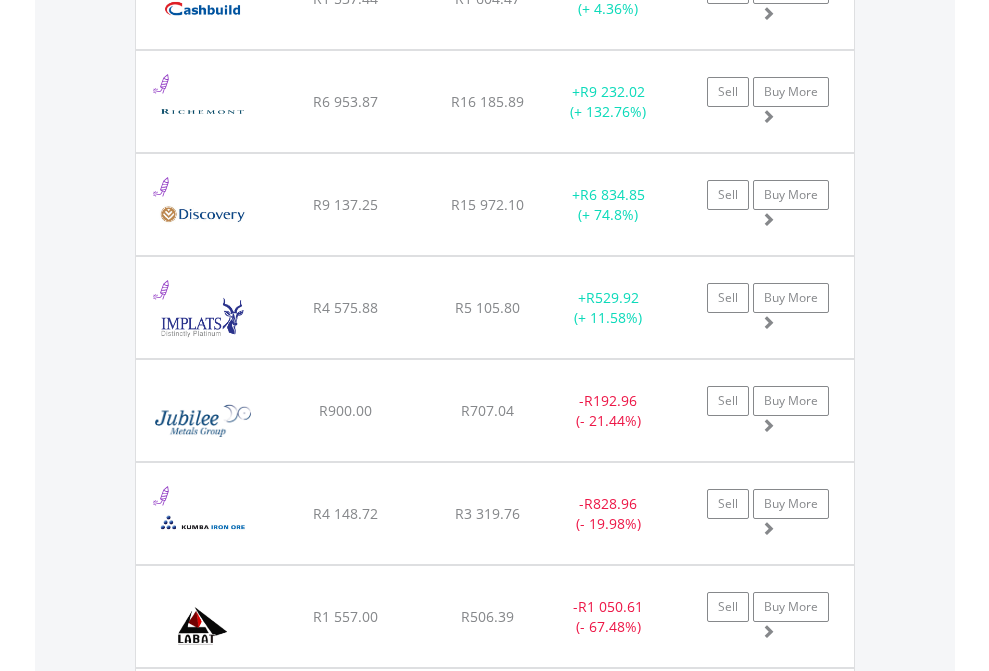 click on "TFSA" at bounding box center [818, -2156] 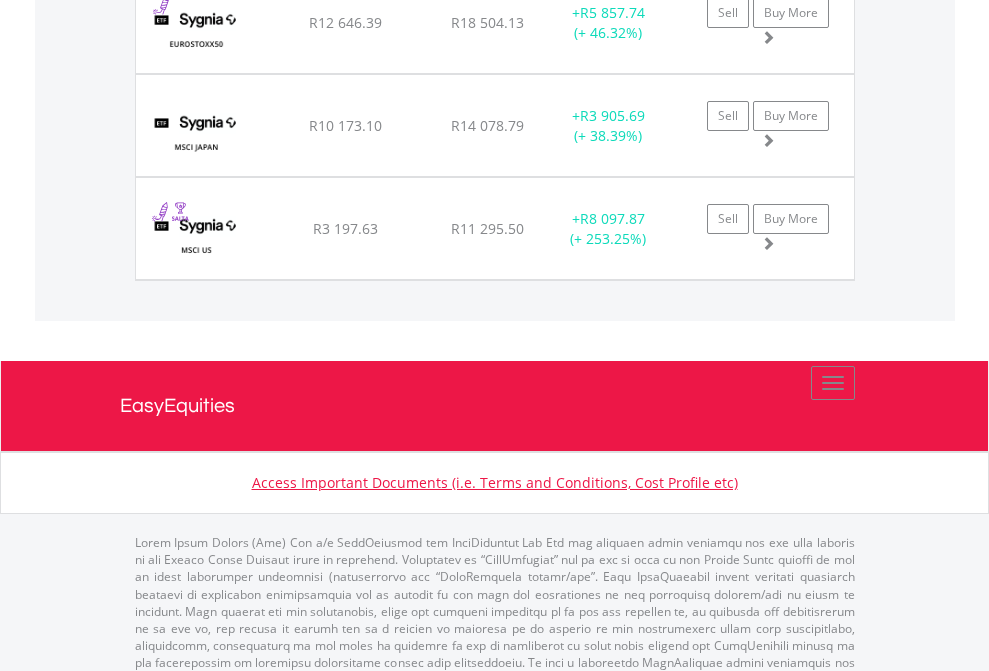 click on "EasyEquities USD" at bounding box center (818, -1745) 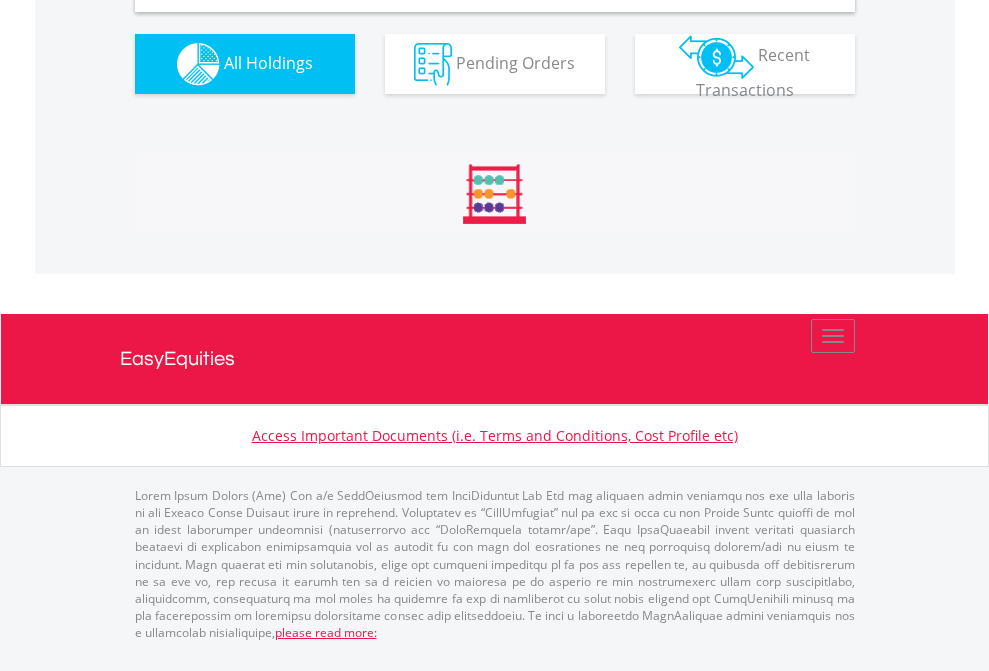 scroll, scrollTop: 1933, scrollLeft: 0, axis: vertical 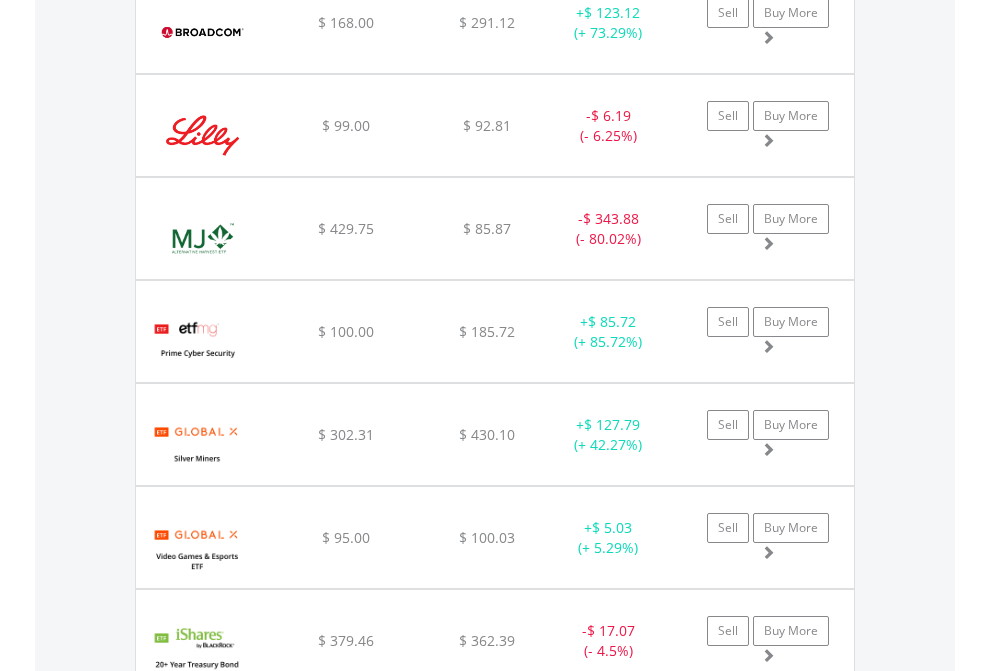 click on "EasyEquities AUD" at bounding box center [818, -1745] 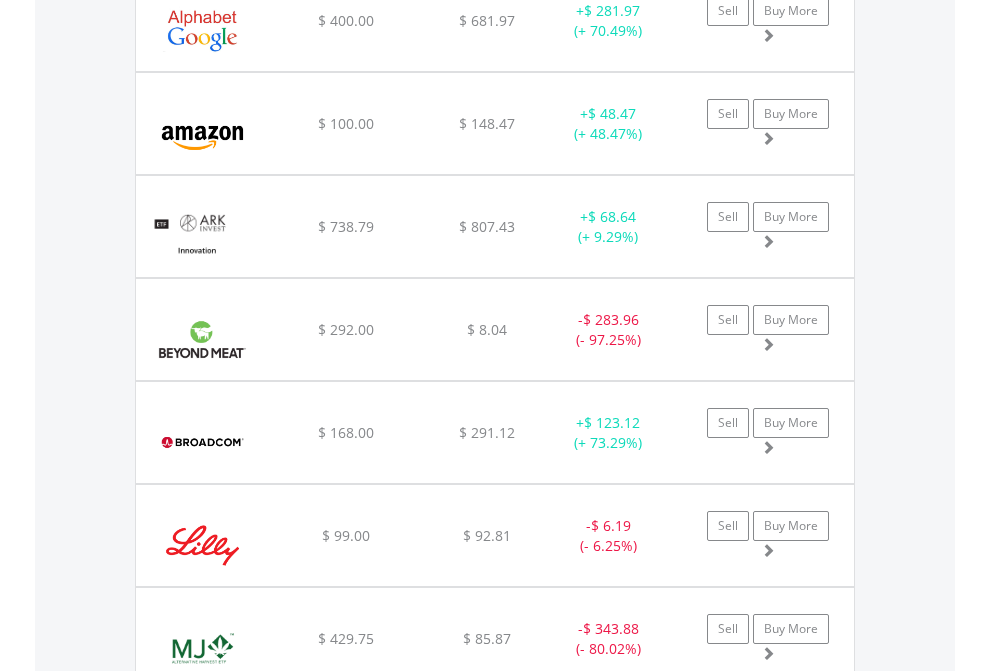 scroll, scrollTop: 144, scrollLeft: 0, axis: vertical 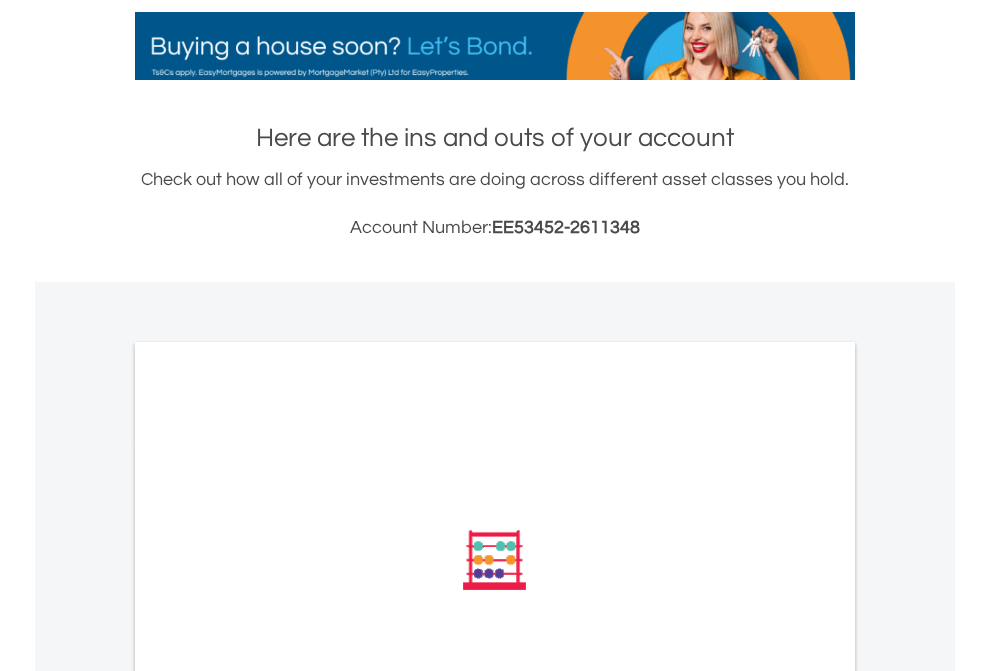 click on "All Holdings" at bounding box center [268, 829] 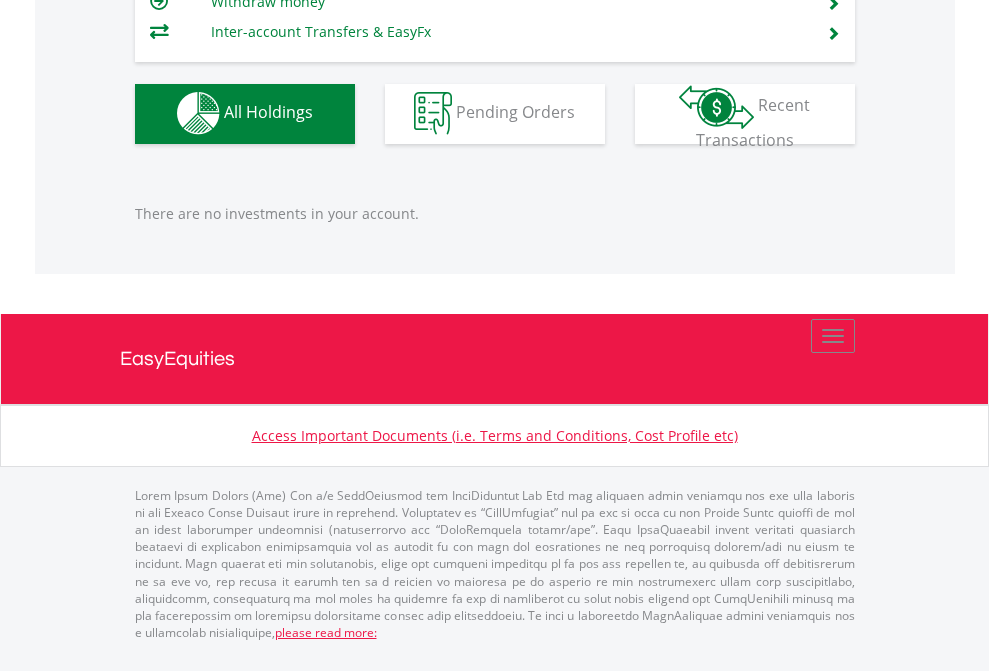scroll, scrollTop: 1980, scrollLeft: 0, axis: vertical 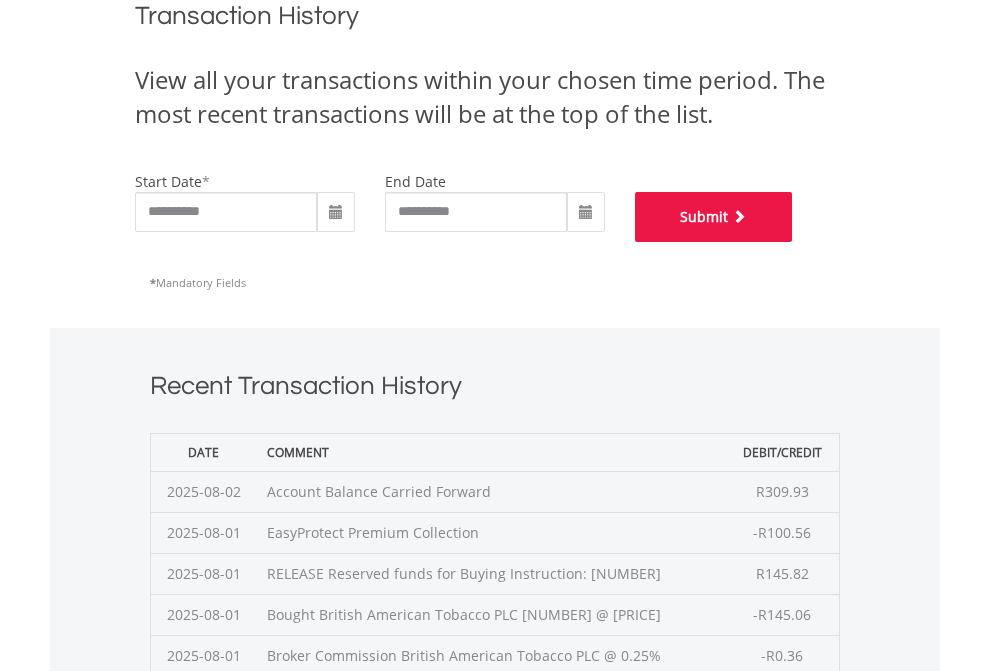 click on "Submit" at bounding box center (714, 217) 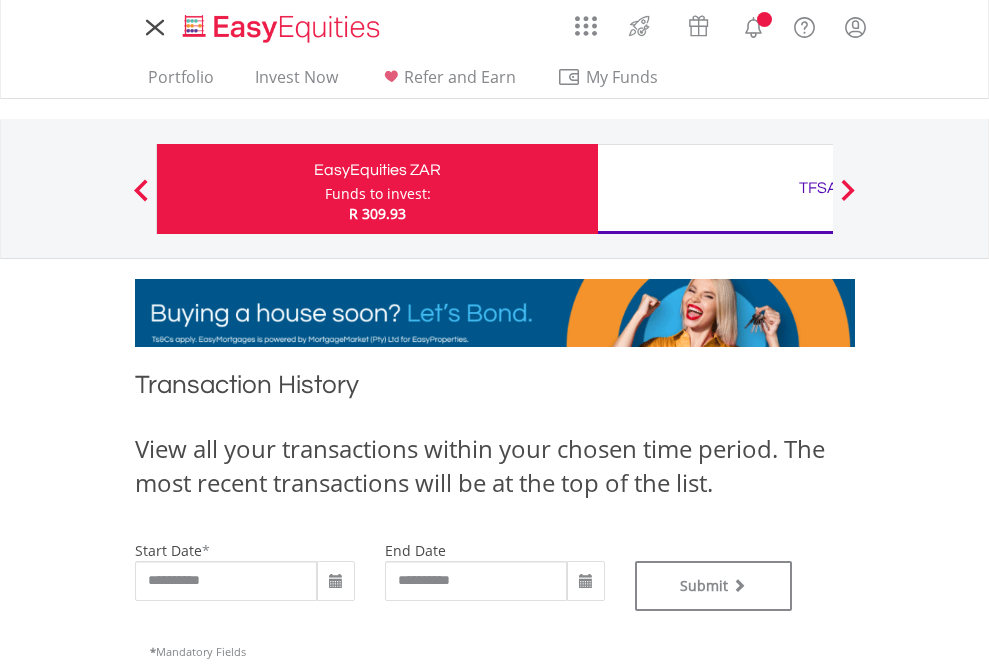 scroll, scrollTop: 0, scrollLeft: 0, axis: both 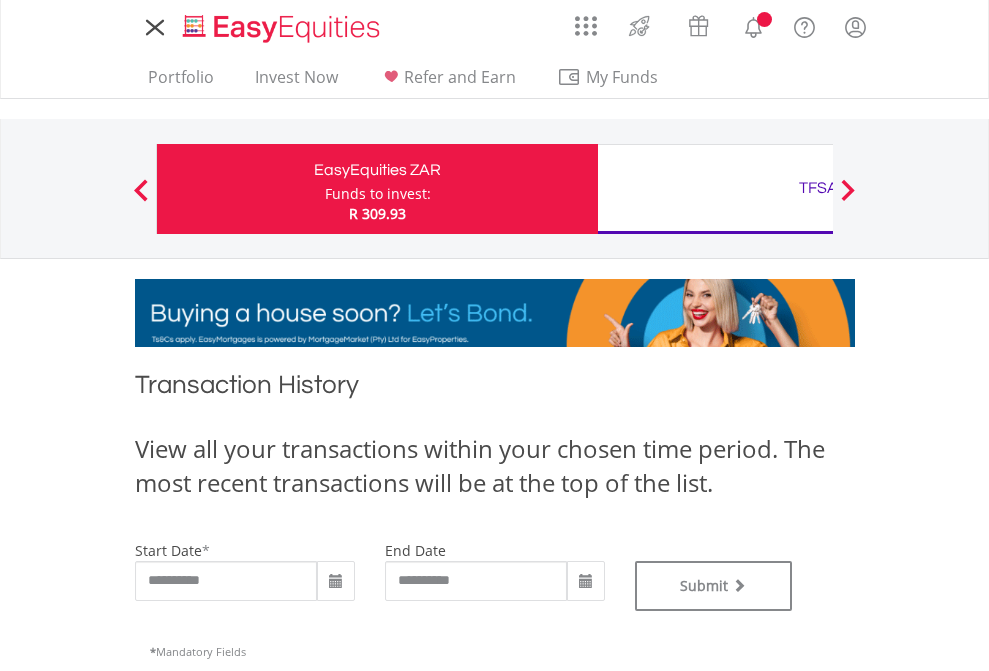 click on "TFSA" at bounding box center [818, 188] 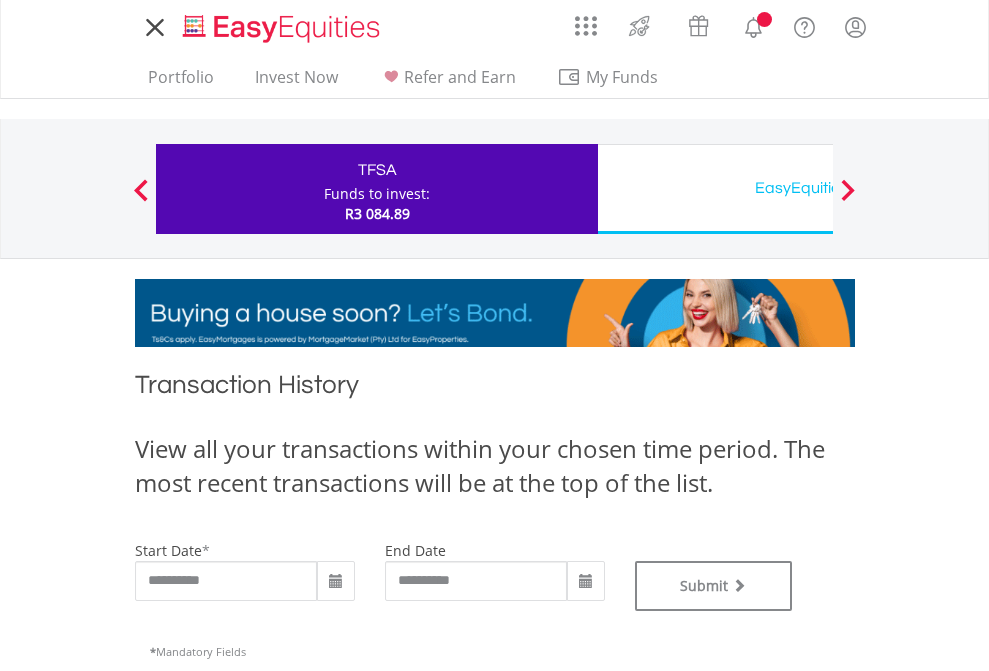 scroll, scrollTop: 0, scrollLeft: 0, axis: both 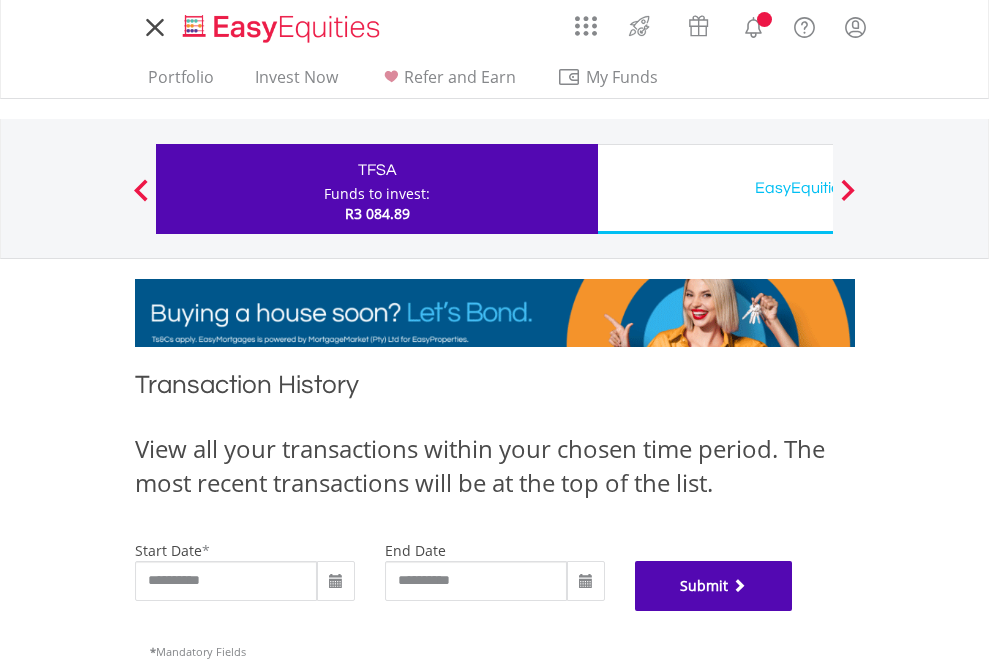 click on "Submit" at bounding box center (714, 586) 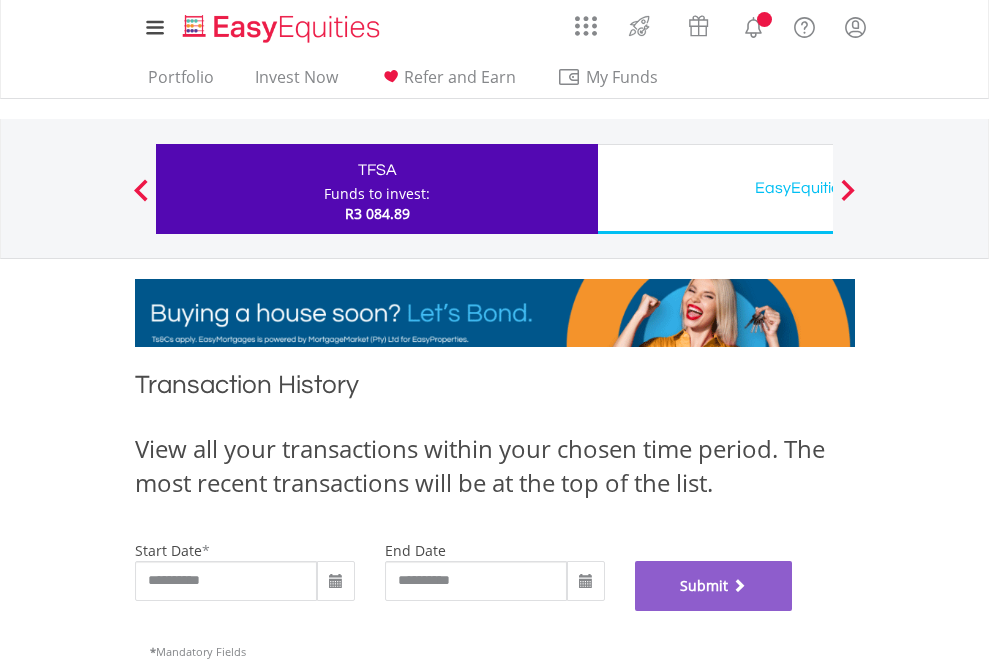 scroll, scrollTop: 811, scrollLeft: 0, axis: vertical 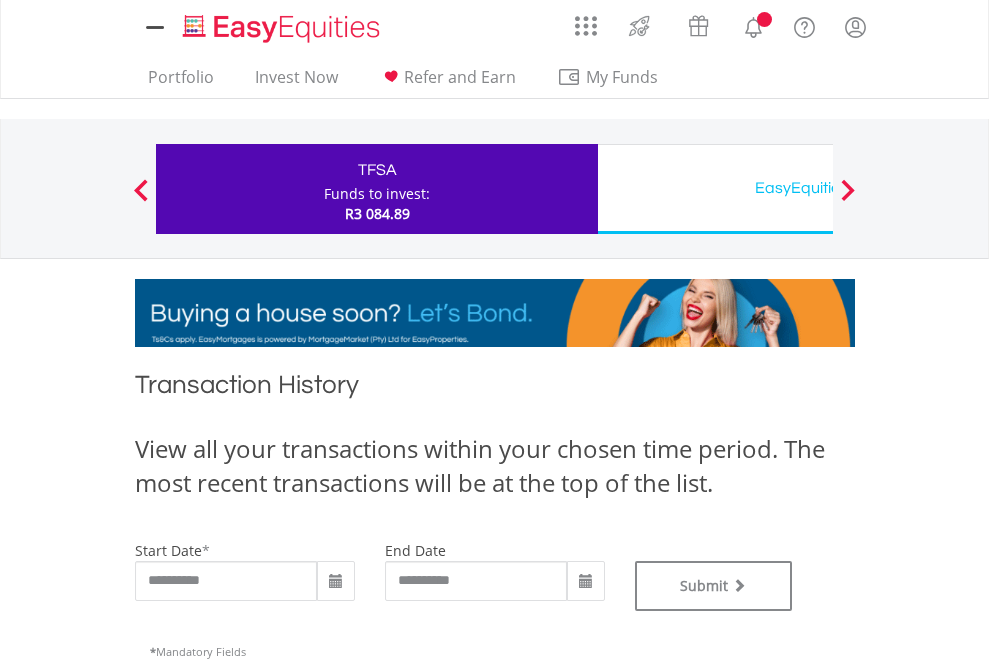 click on "EasyEquities USD" at bounding box center [818, 188] 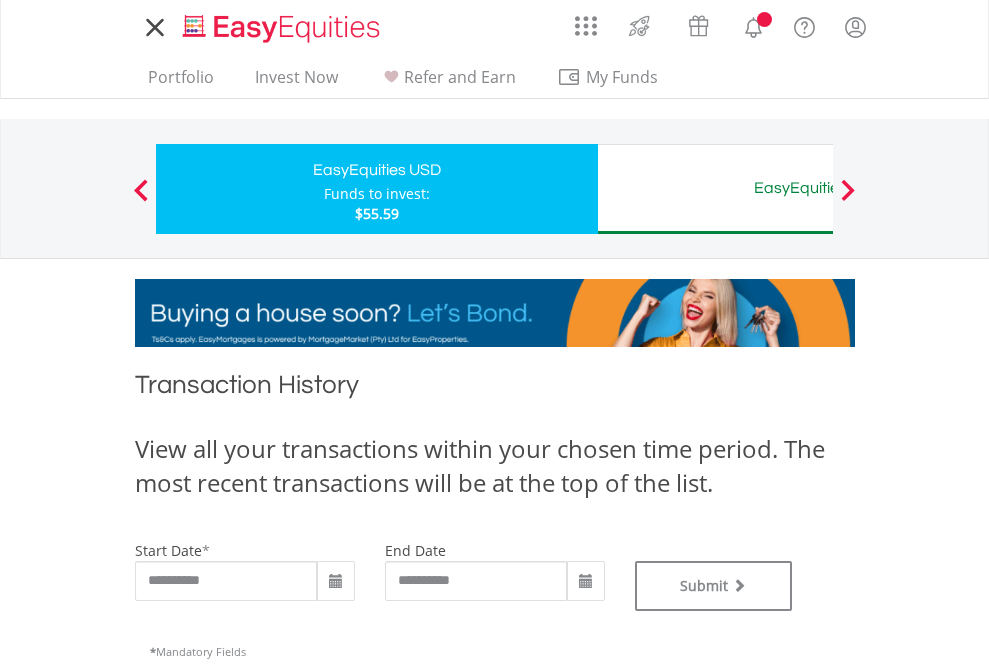 scroll, scrollTop: 0, scrollLeft: 0, axis: both 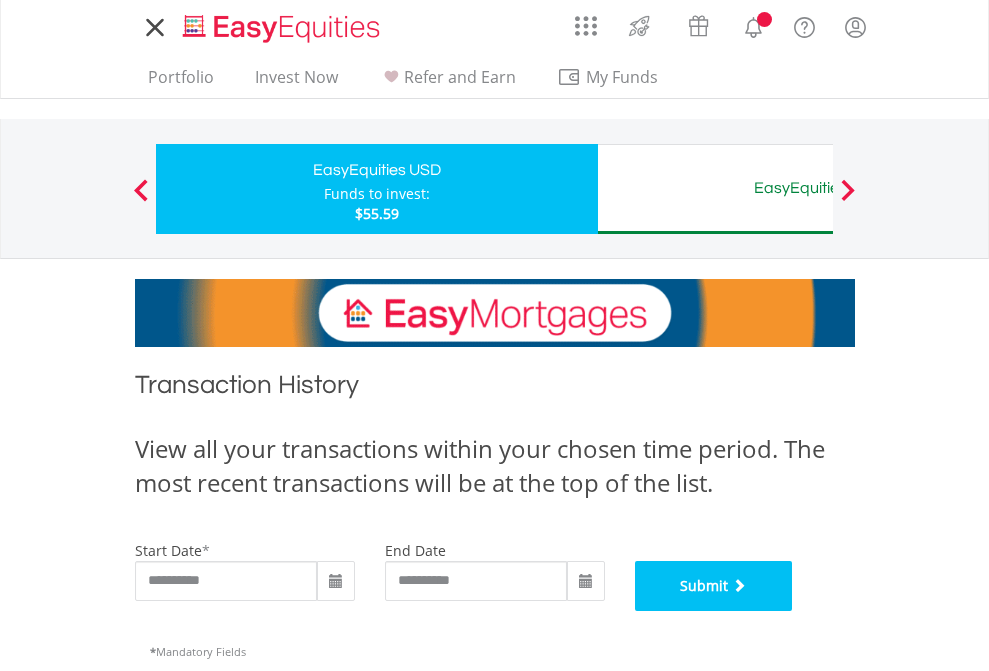 click on "Submit" at bounding box center [714, 586] 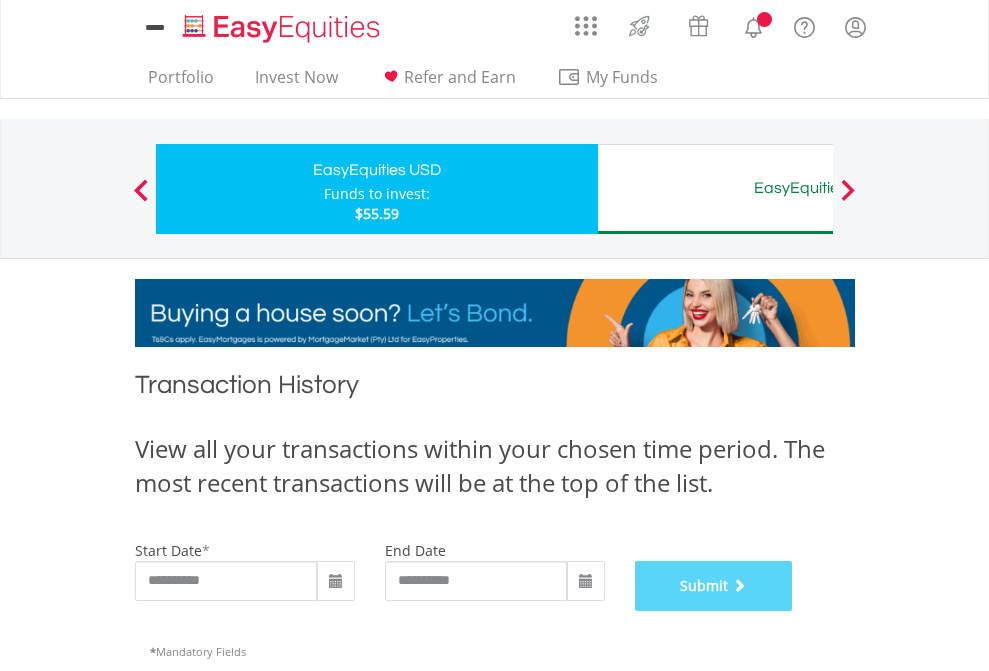 scroll, scrollTop: 811, scrollLeft: 0, axis: vertical 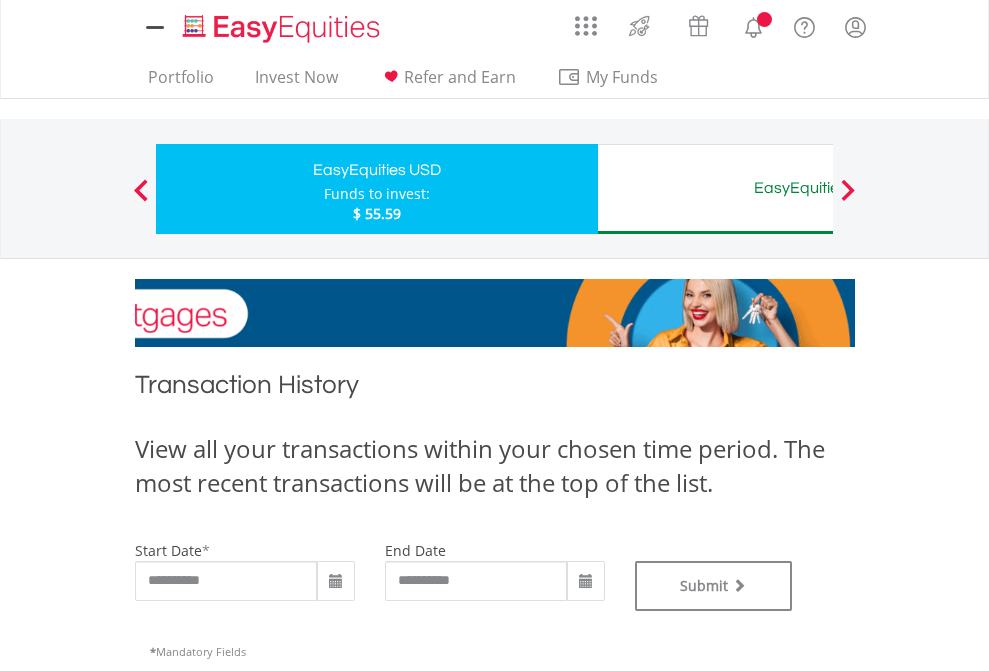 click on "EasyEquities AUD" at bounding box center [818, 188] 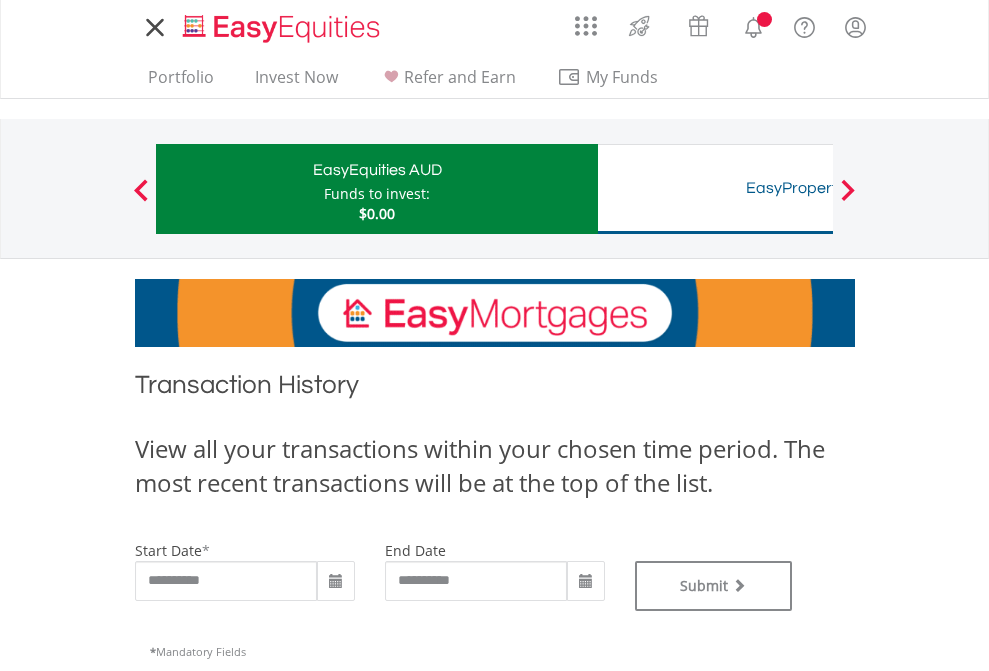 scroll, scrollTop: 0, scrollLeft: 0, axis: both 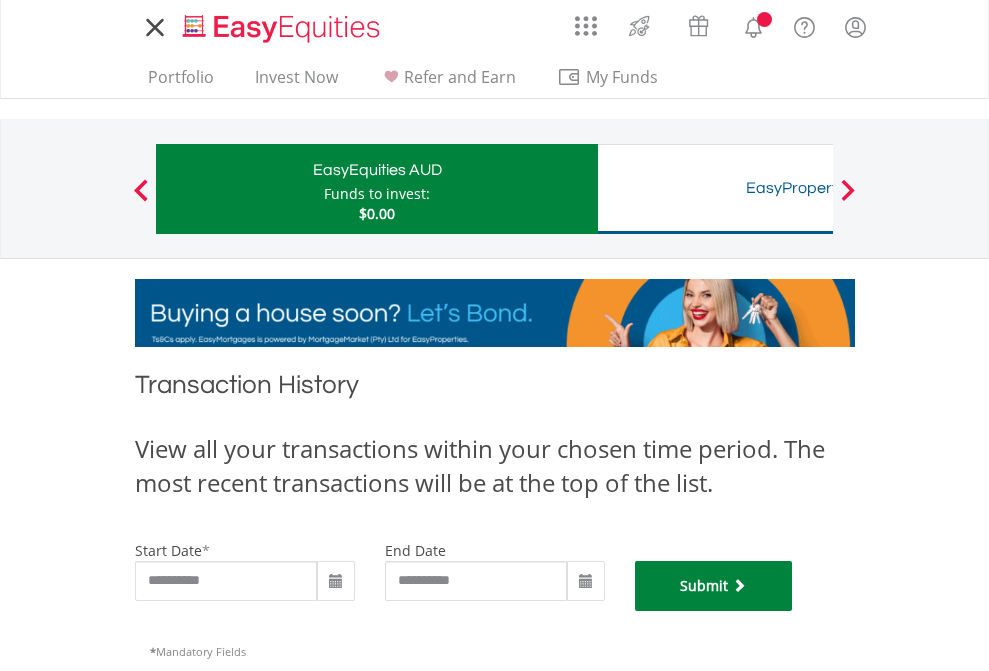 click on "Submit" at bounding box center [714, 586] 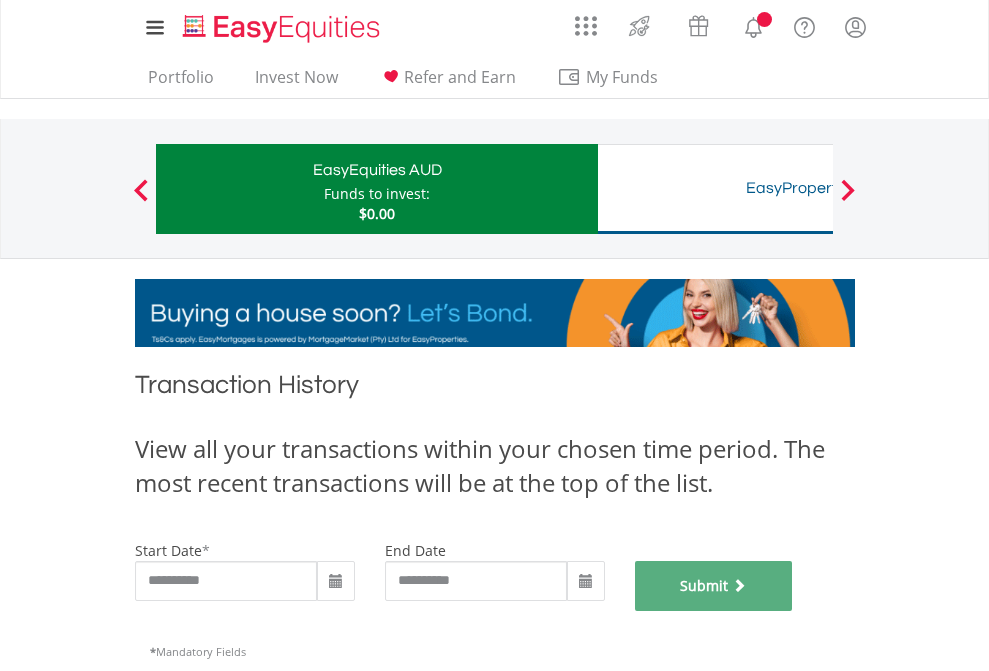 scroll, scrollTop: 811, scrollLeft: 0, axis: vertical 